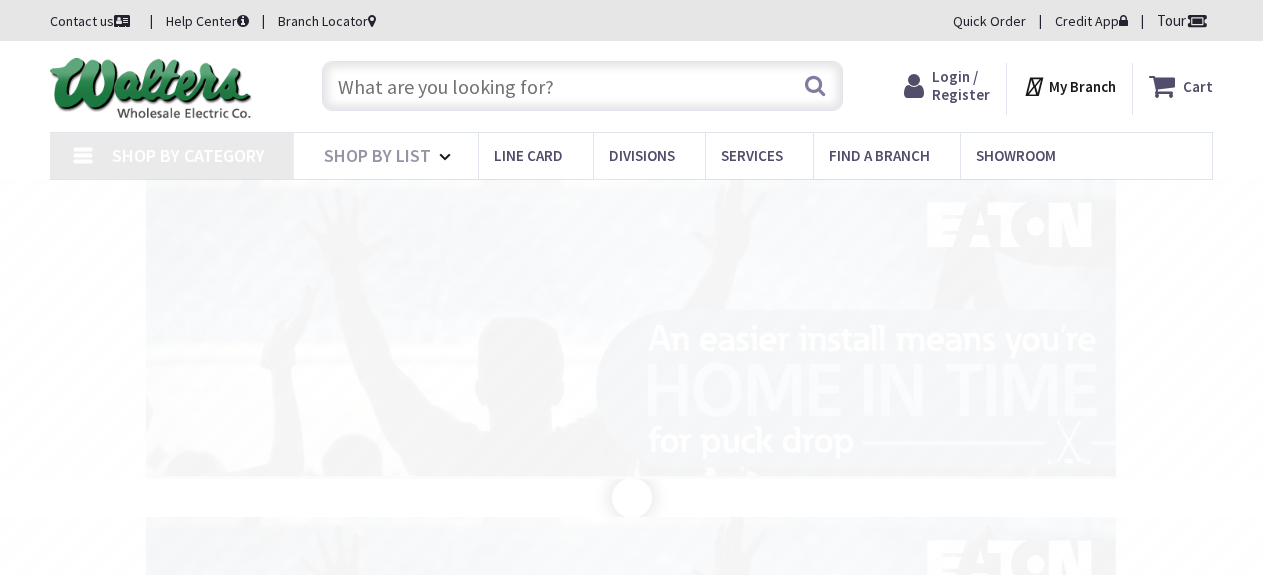scroll, scrollTop: 0, scrollLeft: 0, axis: both 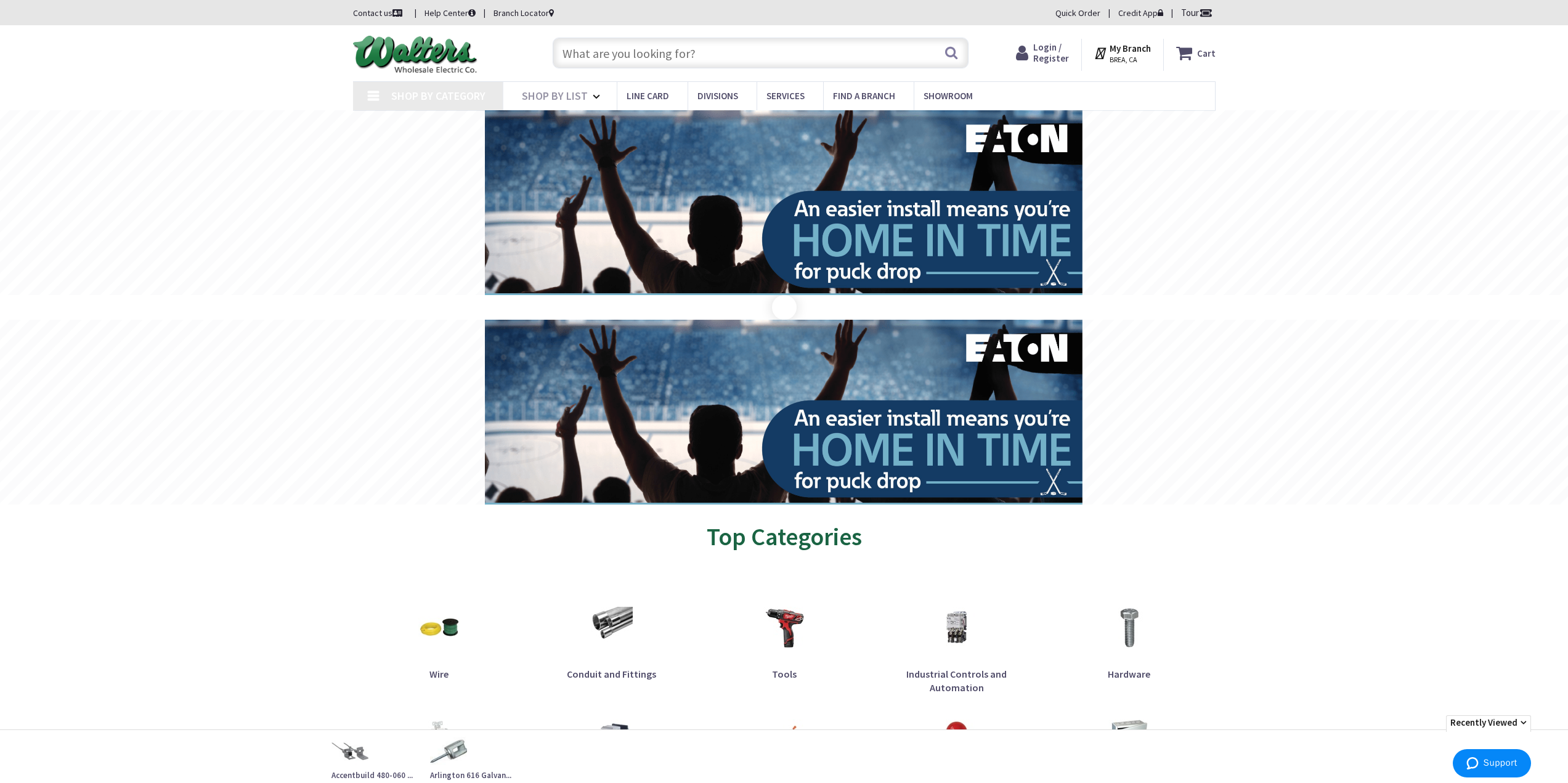 type on "[STREET], [CITY], [STATE] [POSTAL_CODE], [COUNTRY]" 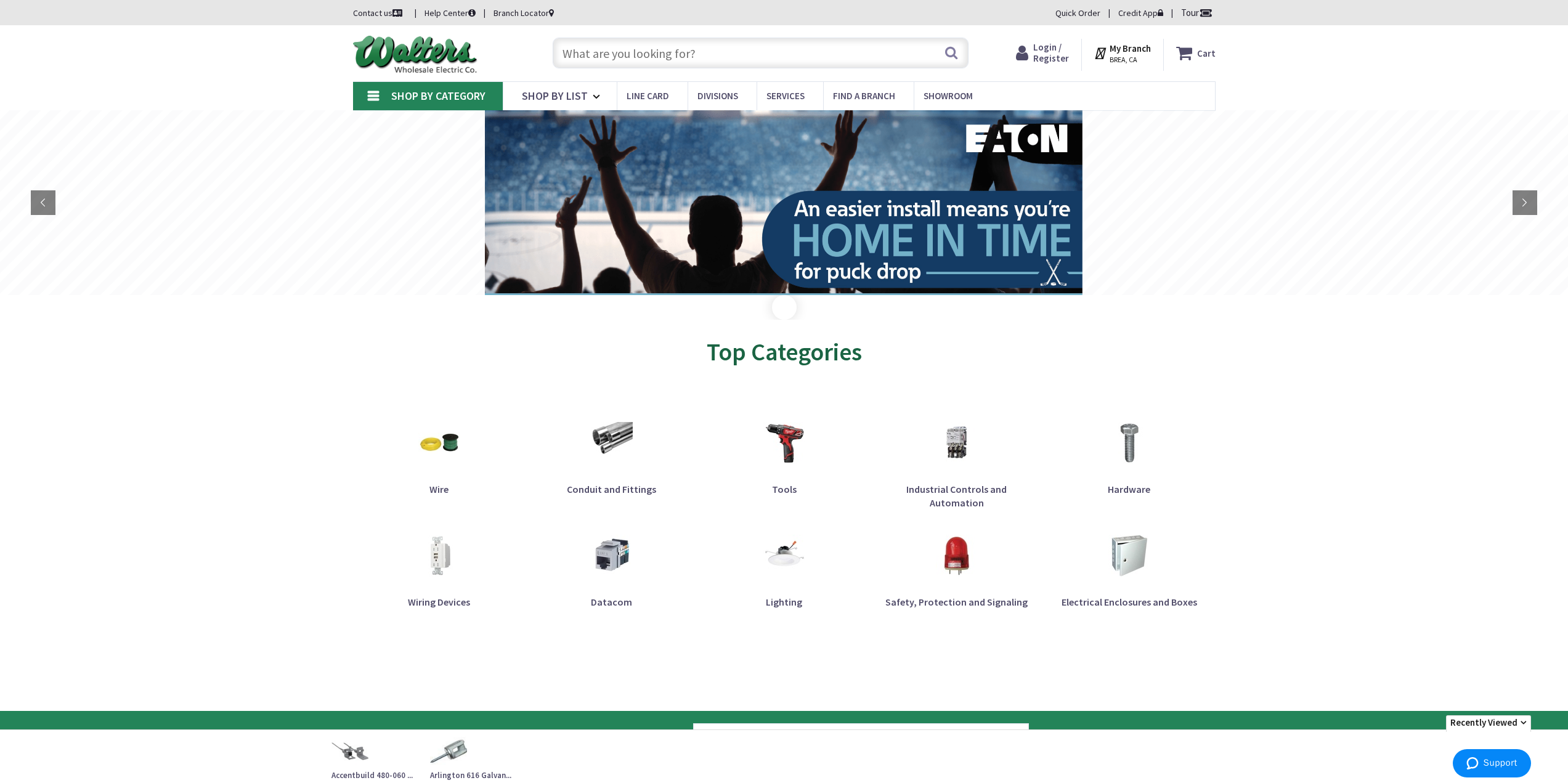 click at bounding box center (760, 53) 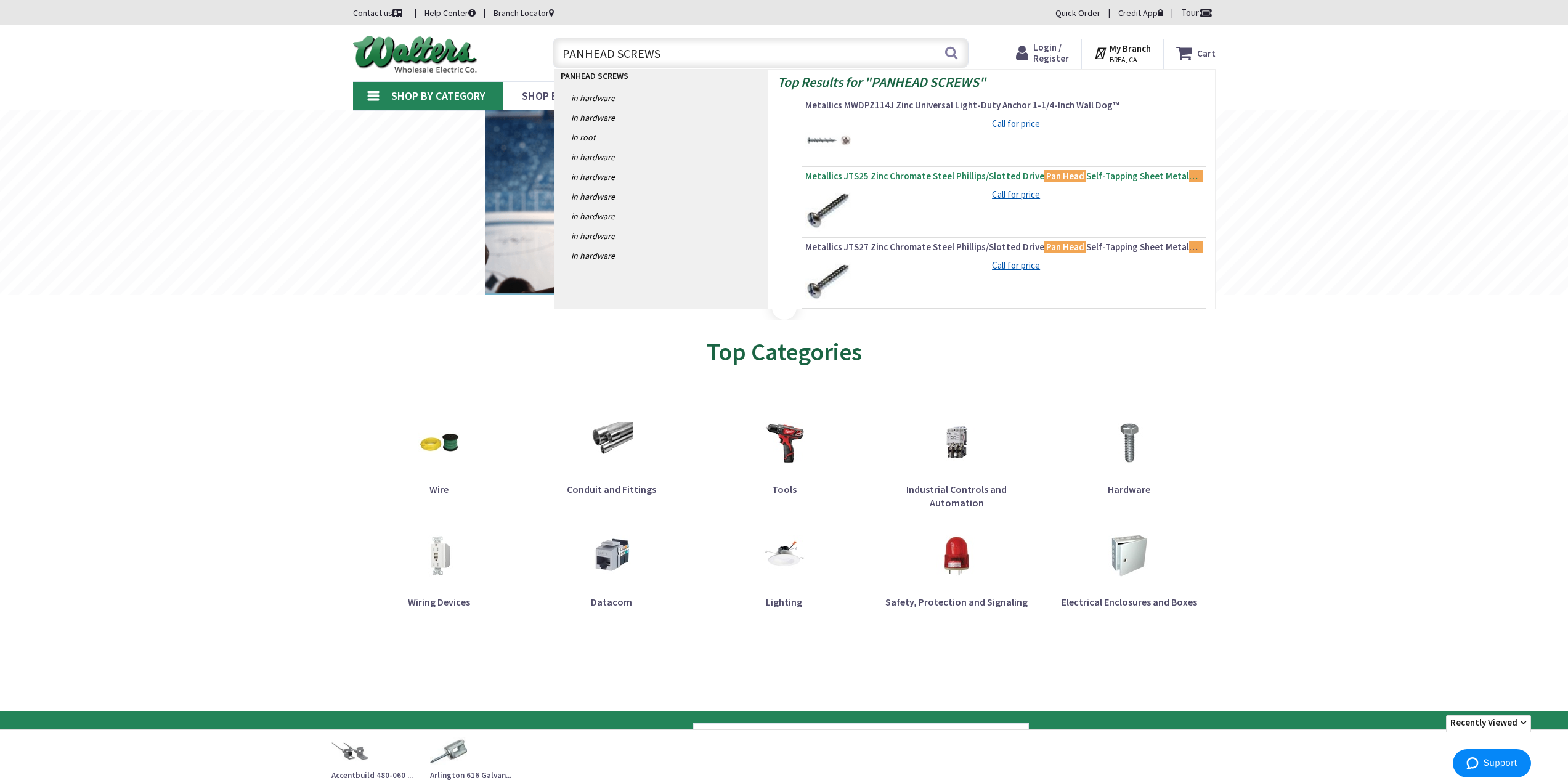 type on "PANHEAD SCREWS" 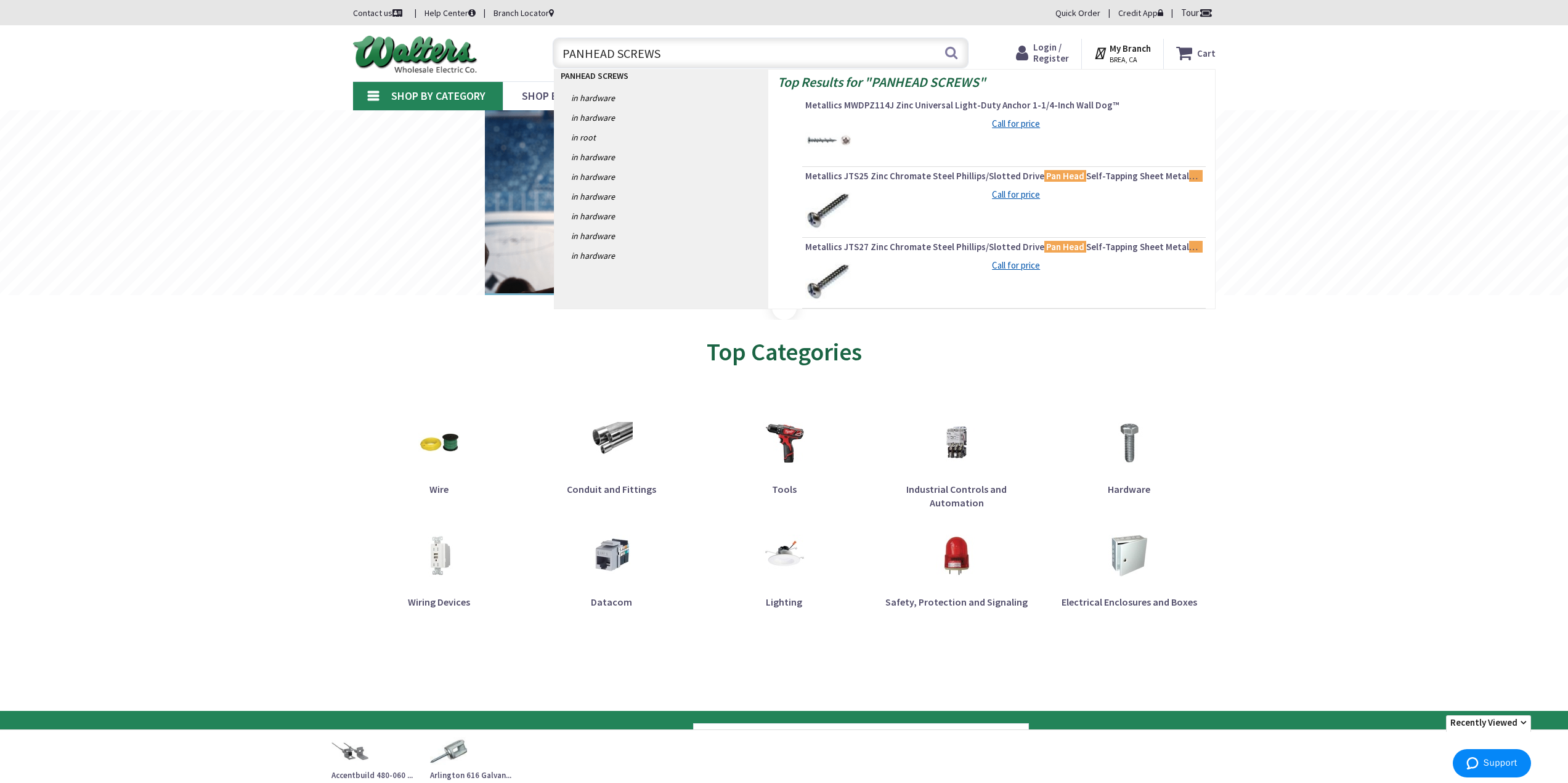 click on "Metallics JTS25 Zinc Chromate Steel Phillips/Slotted Drive  Pan Head  Self-Tapping Sheet Metal  Screw  #10 x 1/2-Inch" at bounding box center [1004, 176] 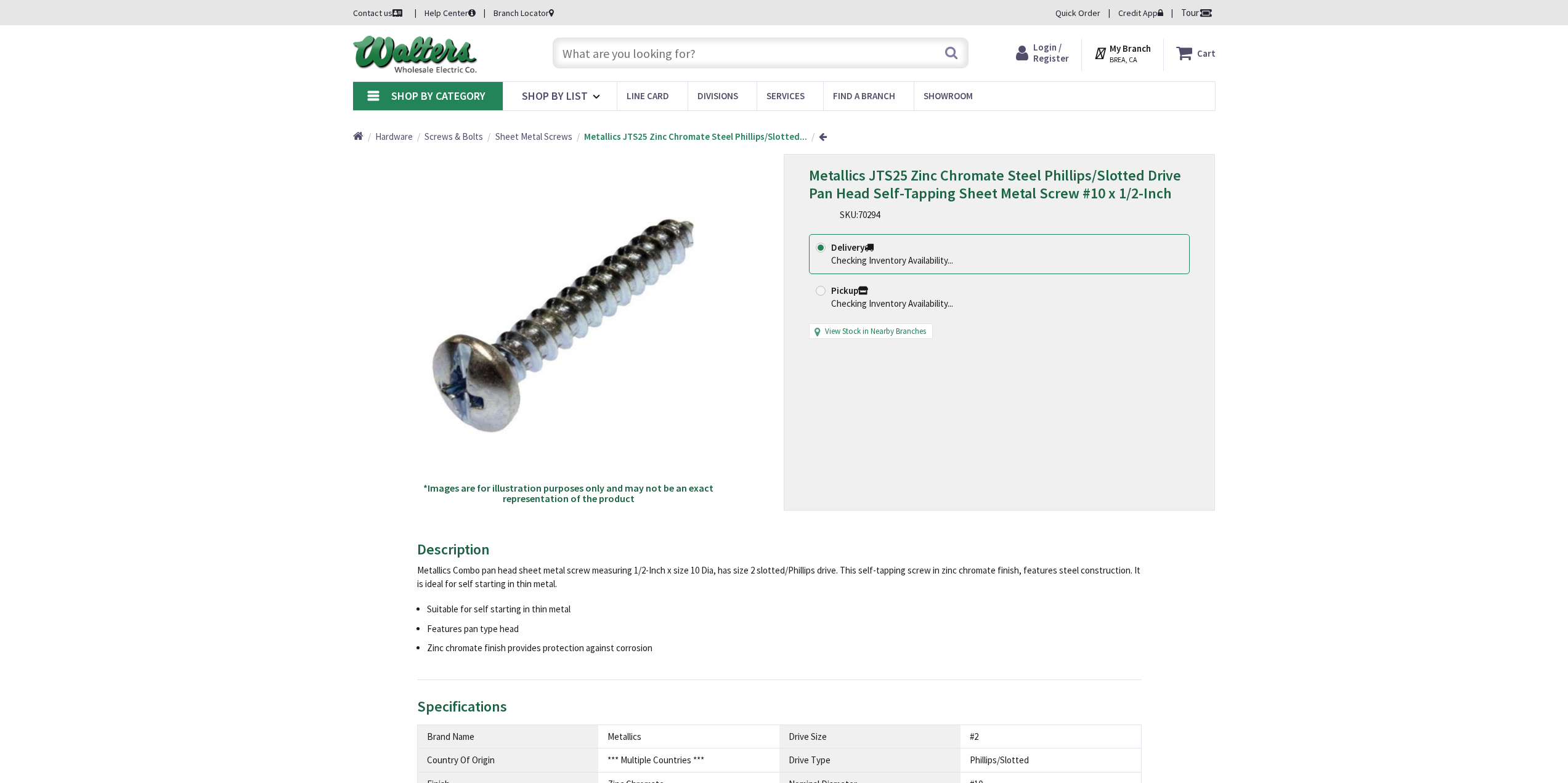 scroll, scrollTop: 0, scrollLeft: 0, axis: both 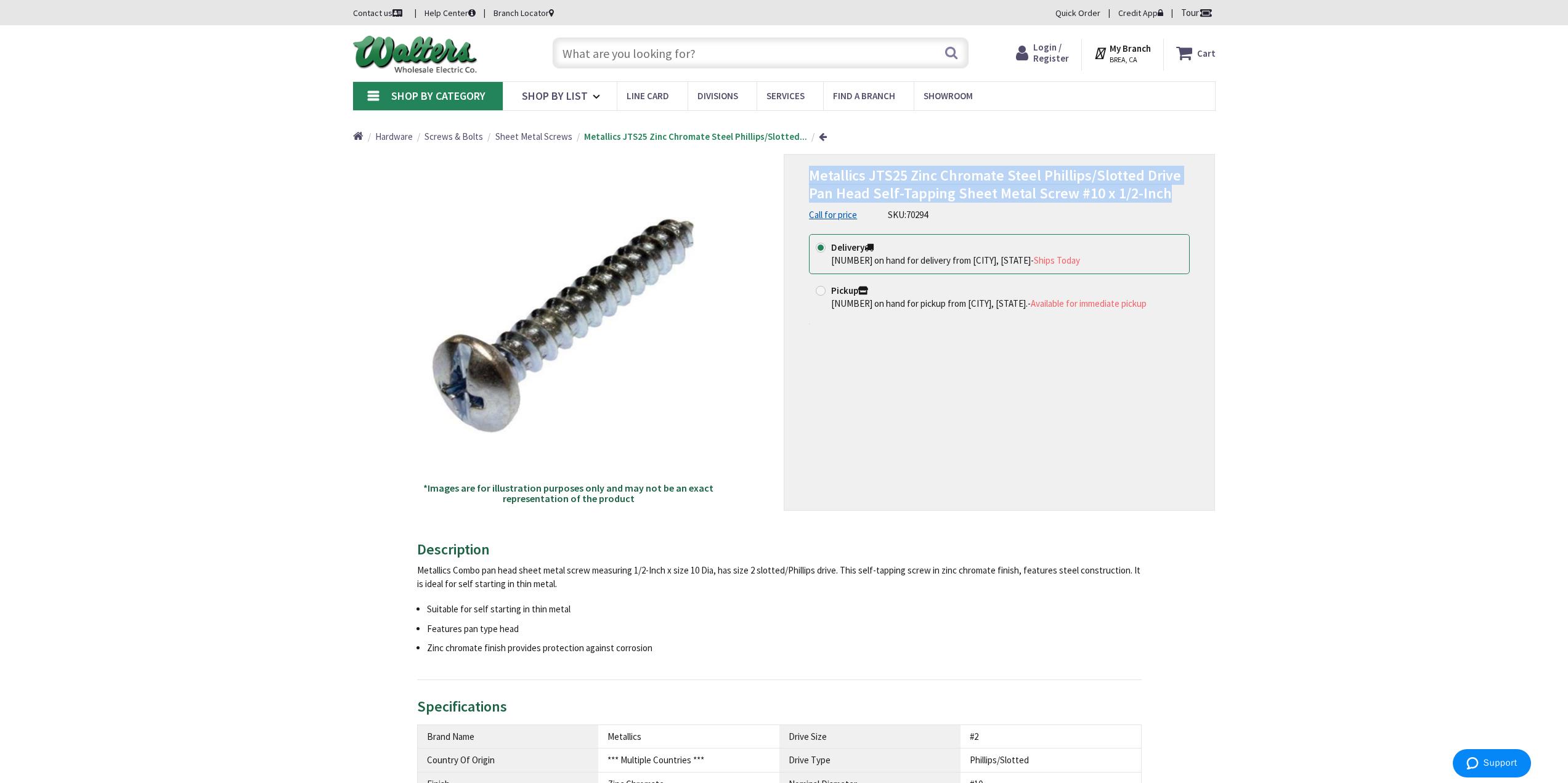 drag, startPoint x: 1166, startPoint y: 196, endPoint x: 800, endPoint y: 181, distance: 366.30725 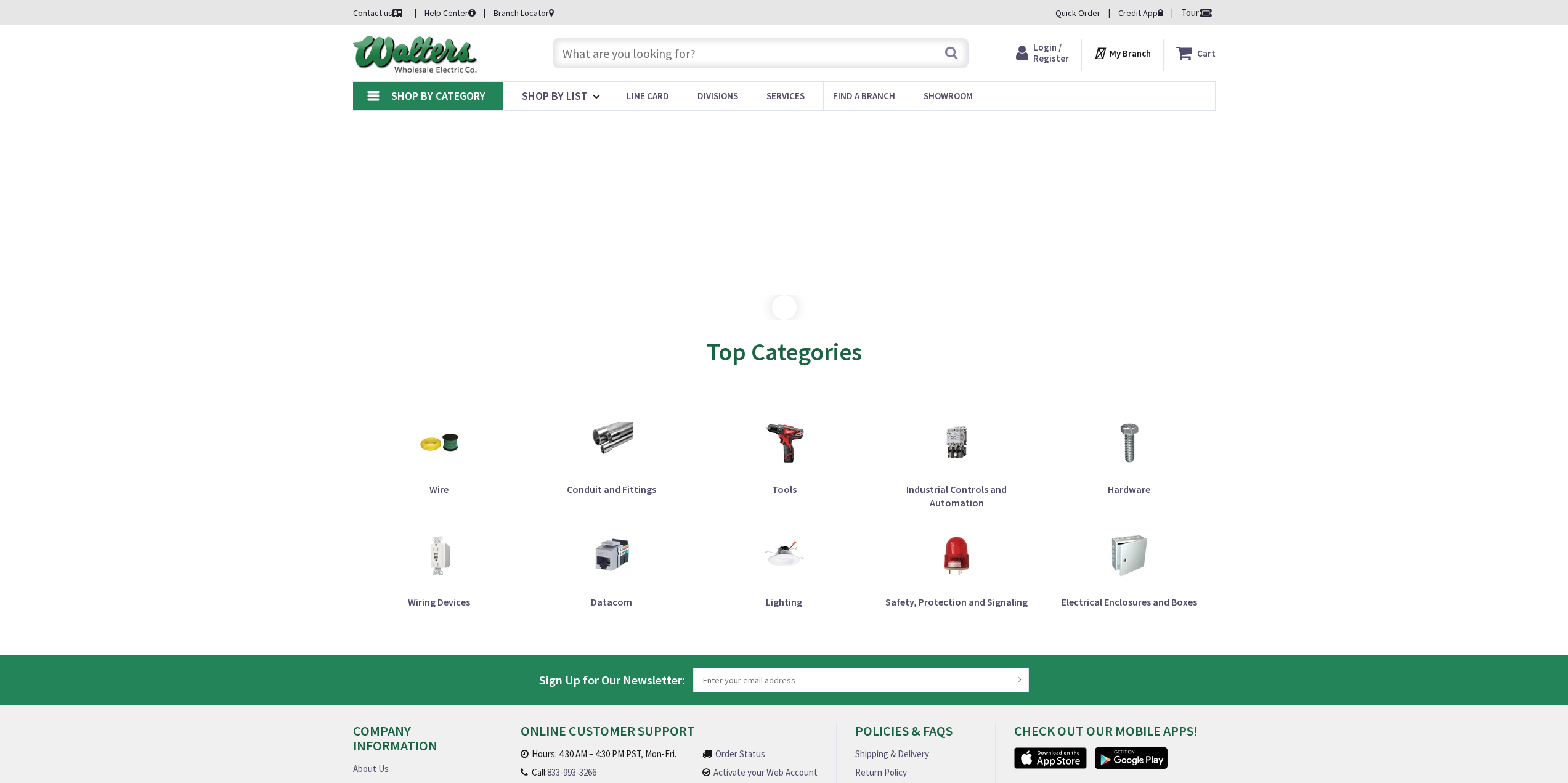 scroll, scrollTop: 0, scrollLeft: 0, axis: both 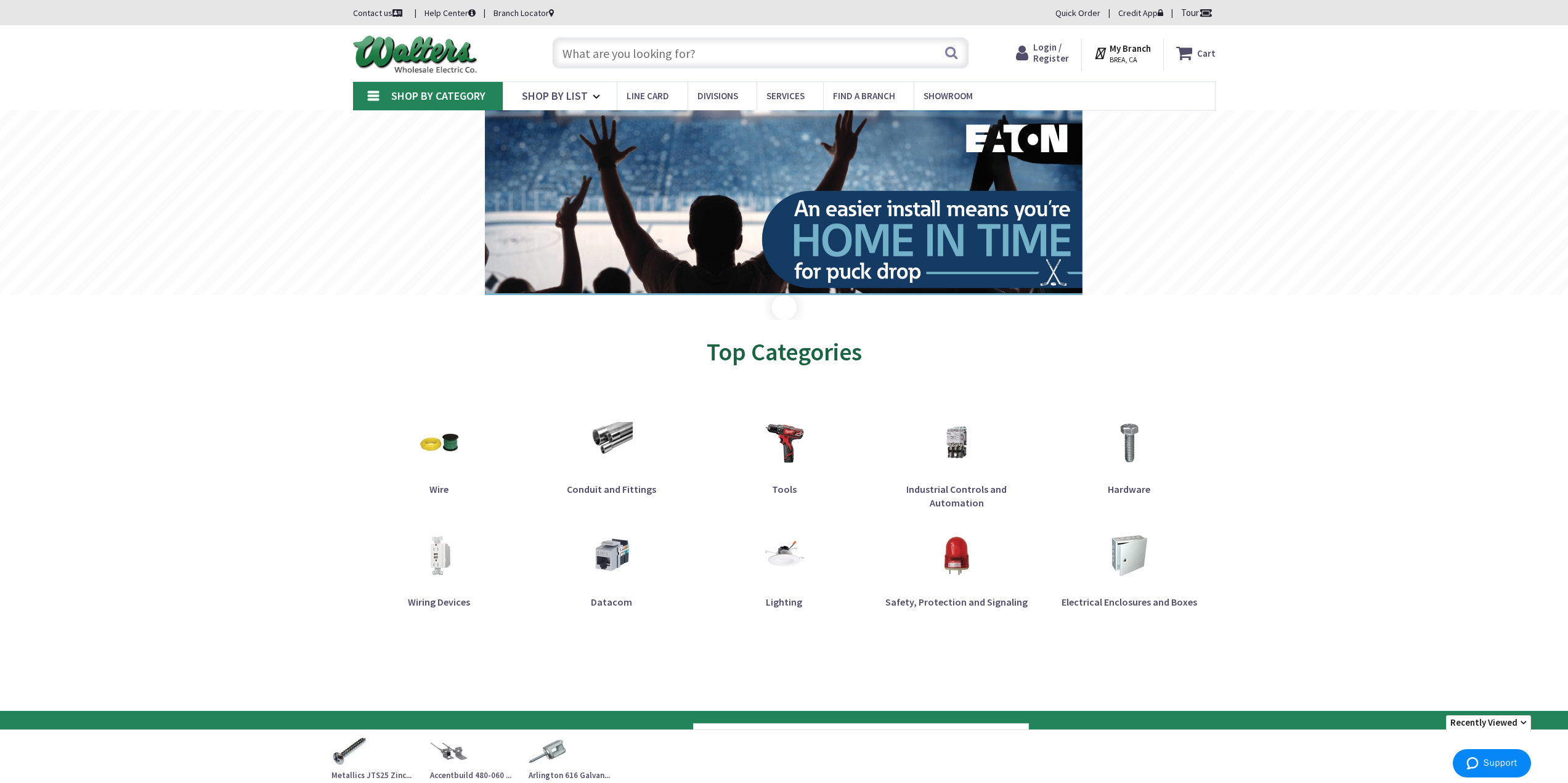 click at bounding box center (760, 53) 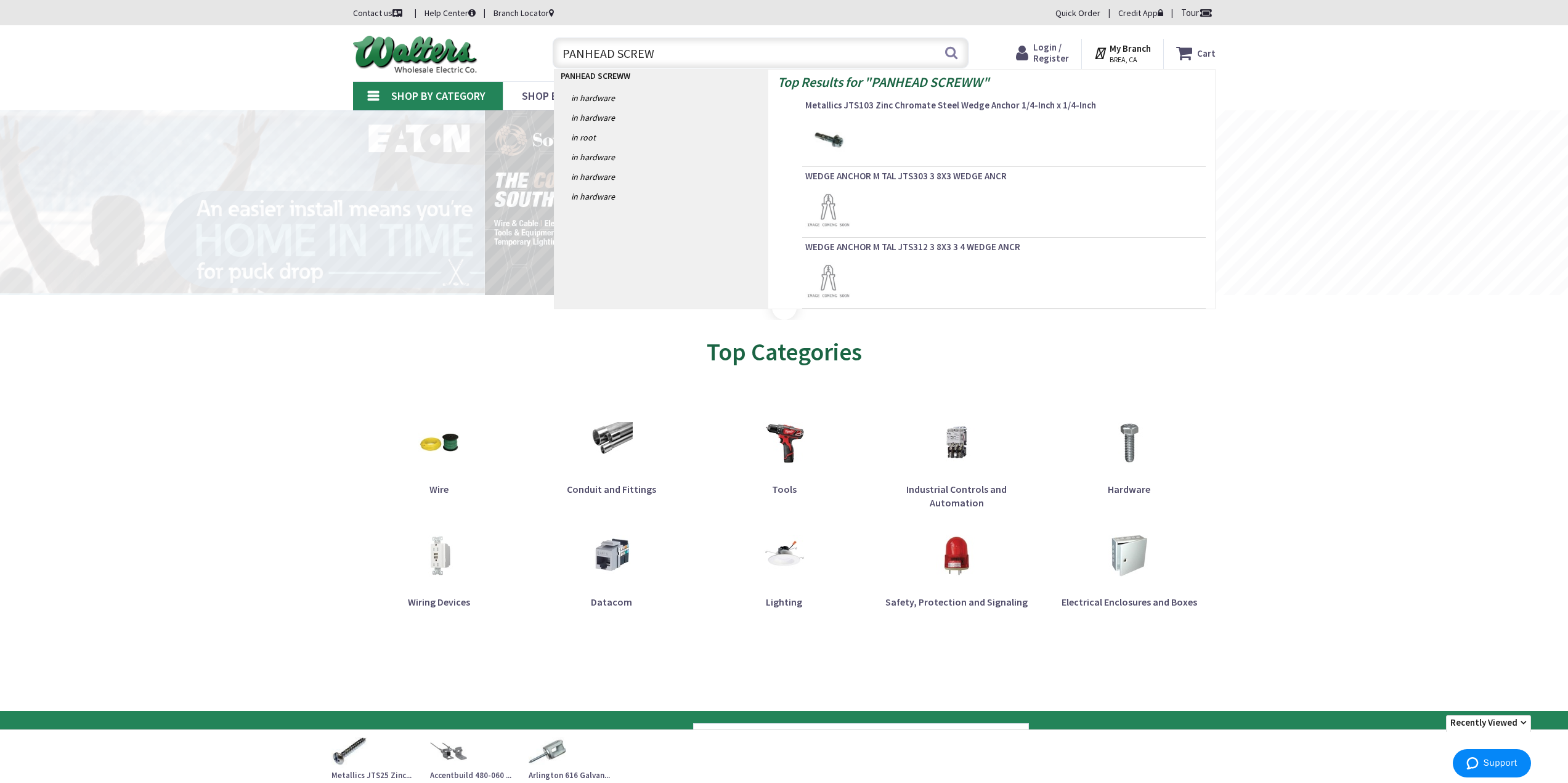 type on "PANHEAD SCREWS" 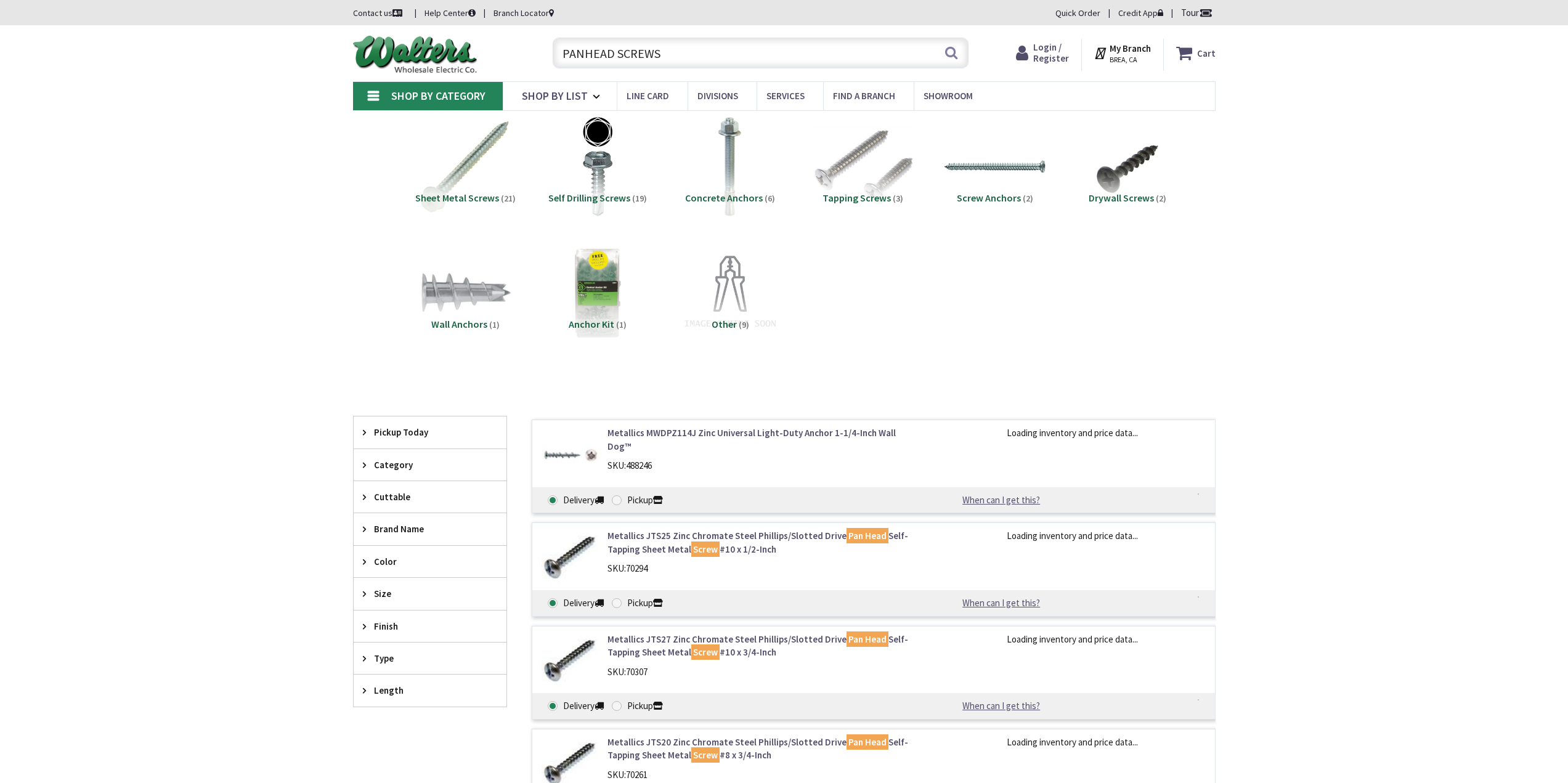 scroll, scrollTop: 0, scrollLeft: 0, axis: both 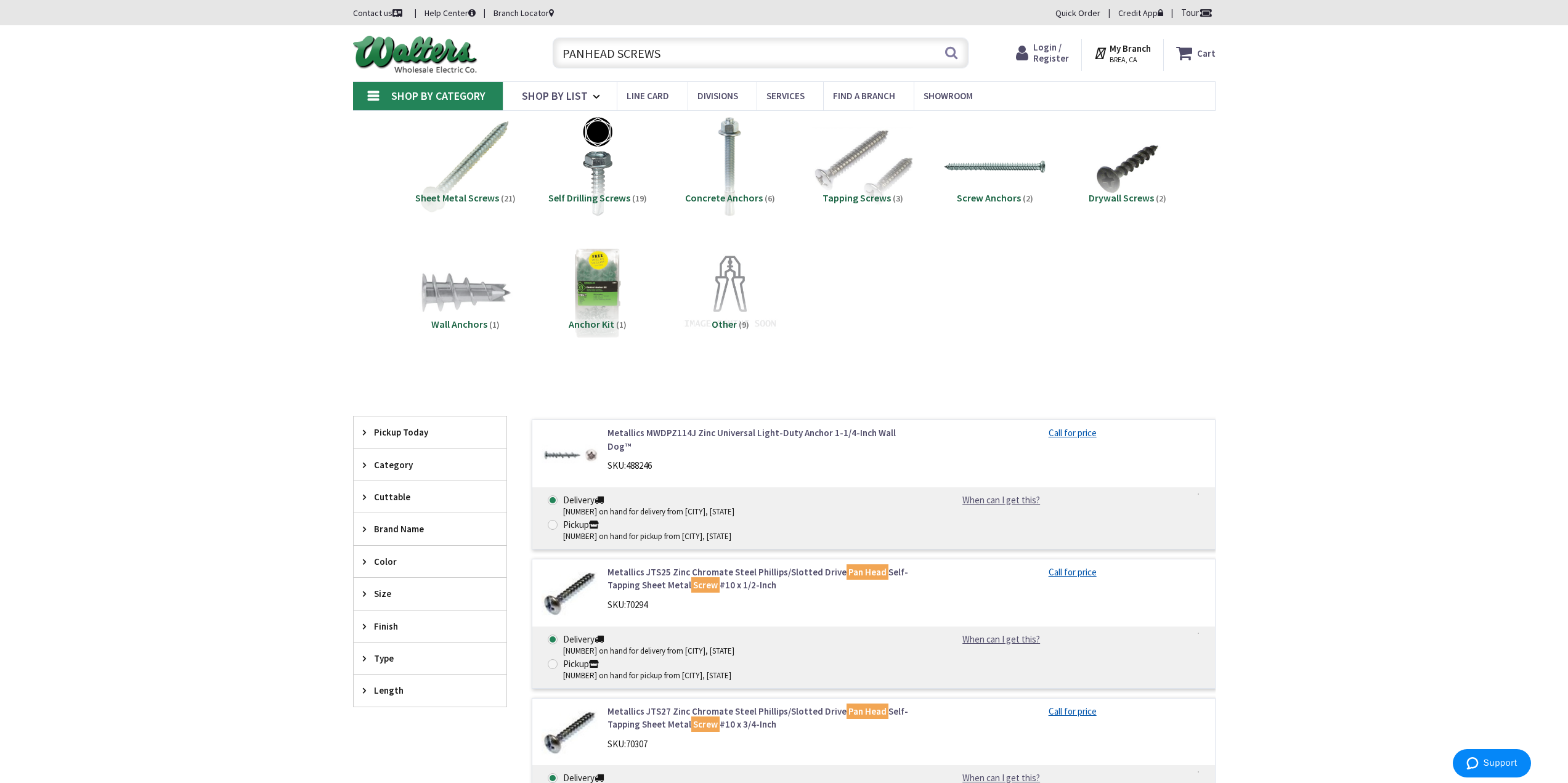 click on "Metallics JTS27 Zinc Chromate Steel Phillips/Slotted Drive  Pan Head  Self-Tapping Sheet Metal  Screw  #10 x 3/4-Inch" at bounding box center [764, 718] 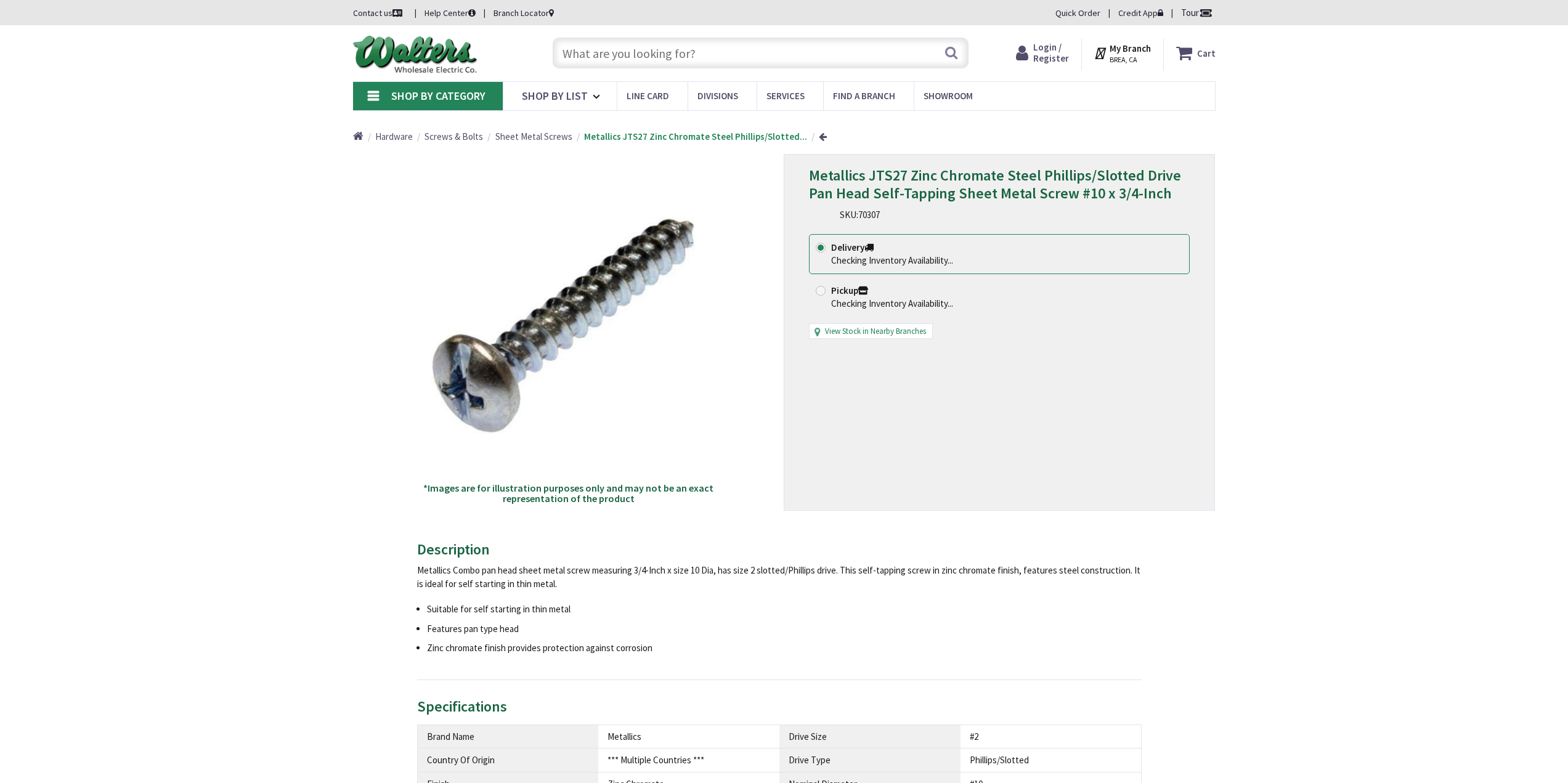 scroll, scrollTop: 0, scrollLeft: 0, axis: both 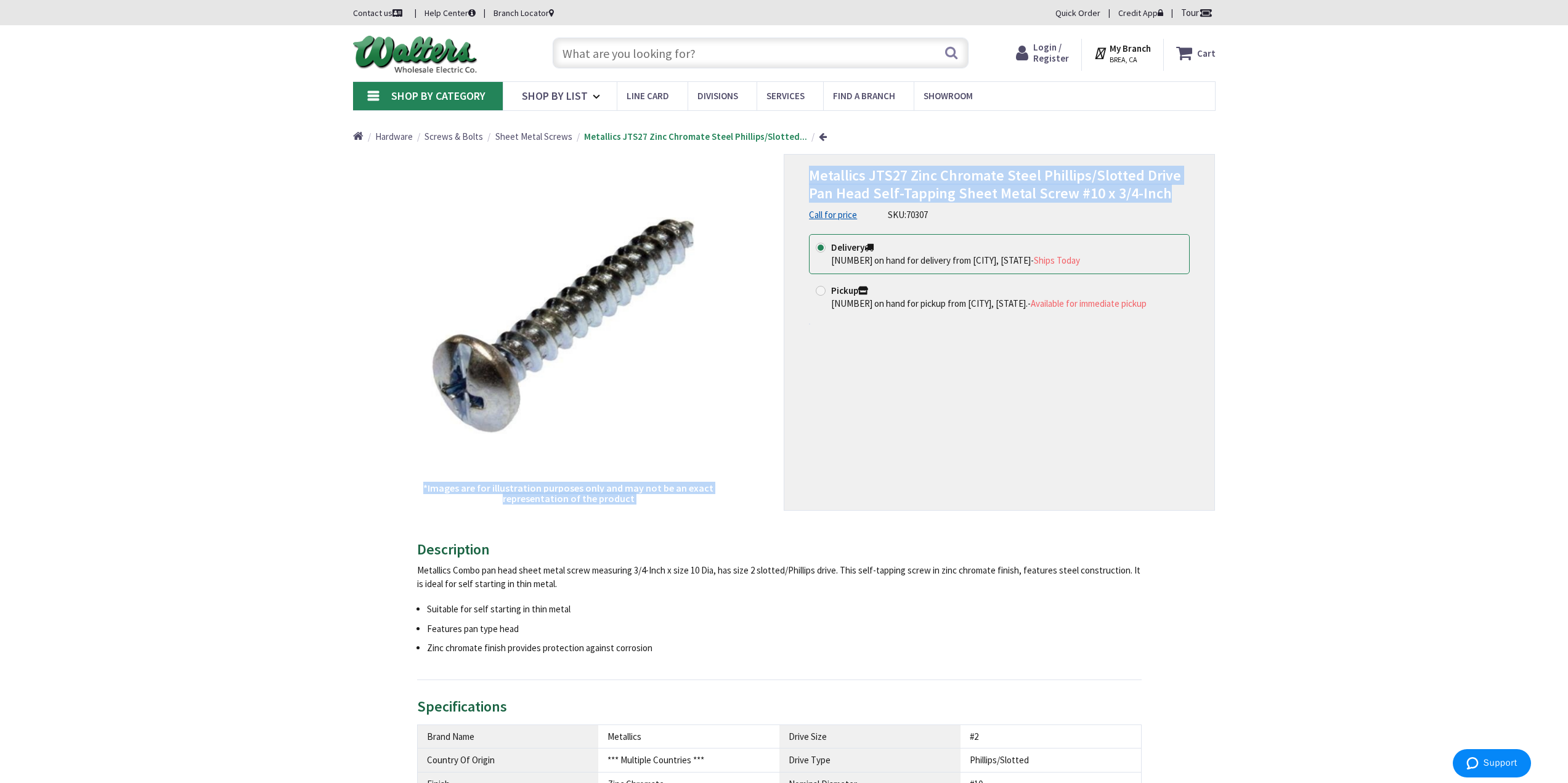 drag, startPoint x: 1177, startPoint y: 195, endPoint x: 781, endPoint y: 163, distance: 397.29083 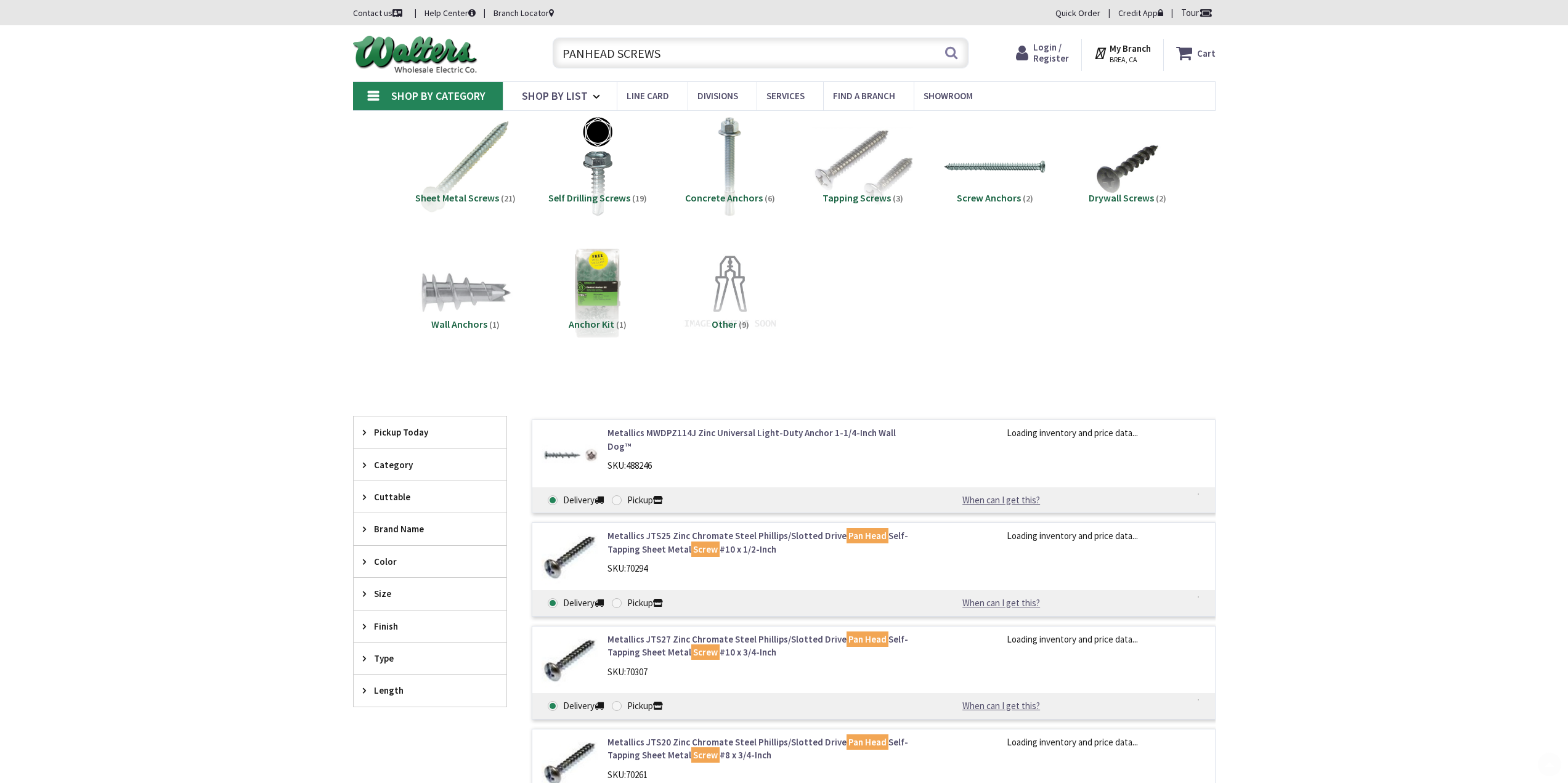 scroll, scrollTop: 501, scrollLeft: 0, axis: vertical 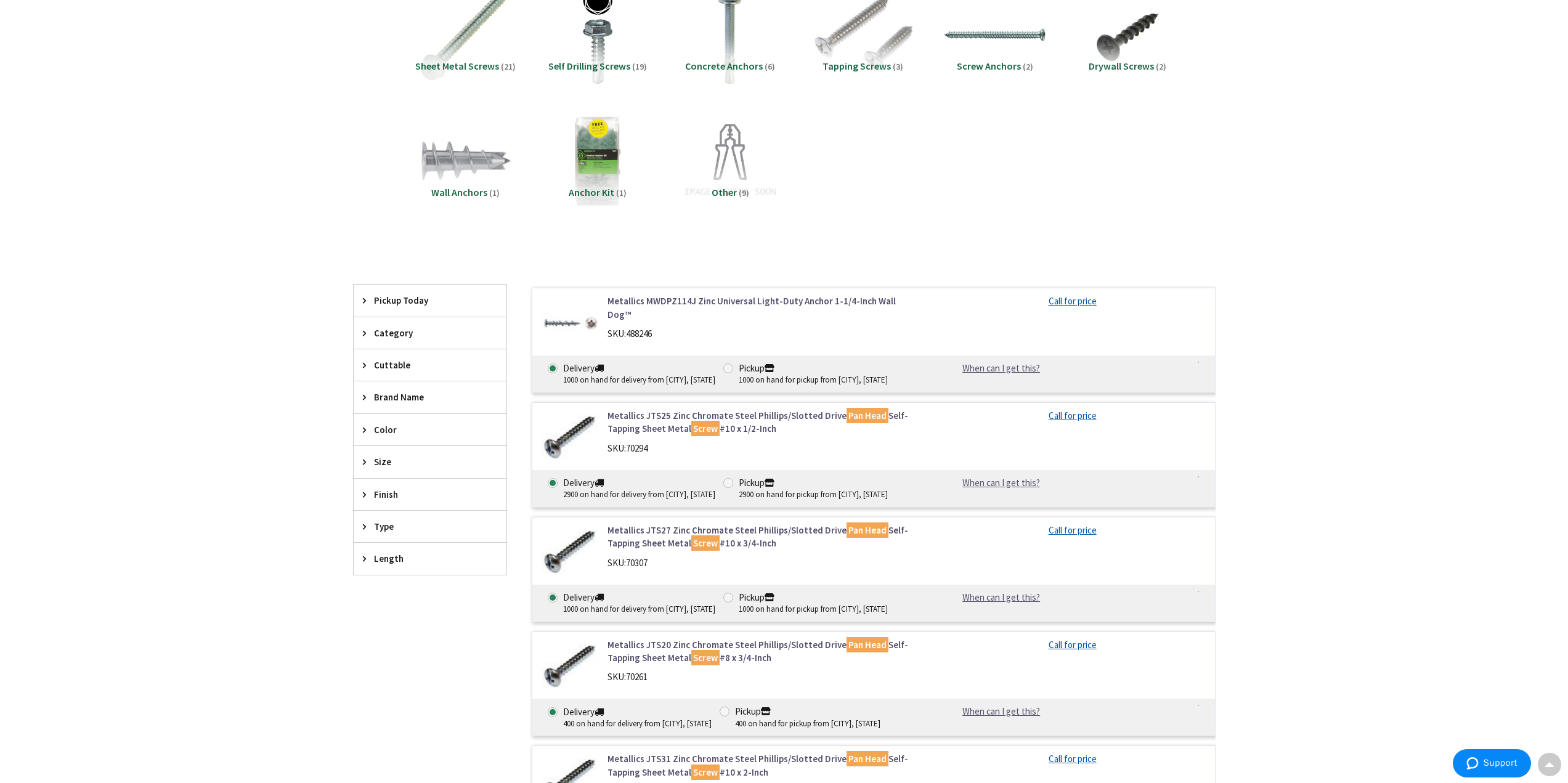 click on "Metallics JTS27 Zinc Chromate Steel Phillips/Slotted Drive  Pan Head  Self-Tapping Sheet Metal  Screw  #10 x 3/4-Inch" at bounding box center [764, 537] 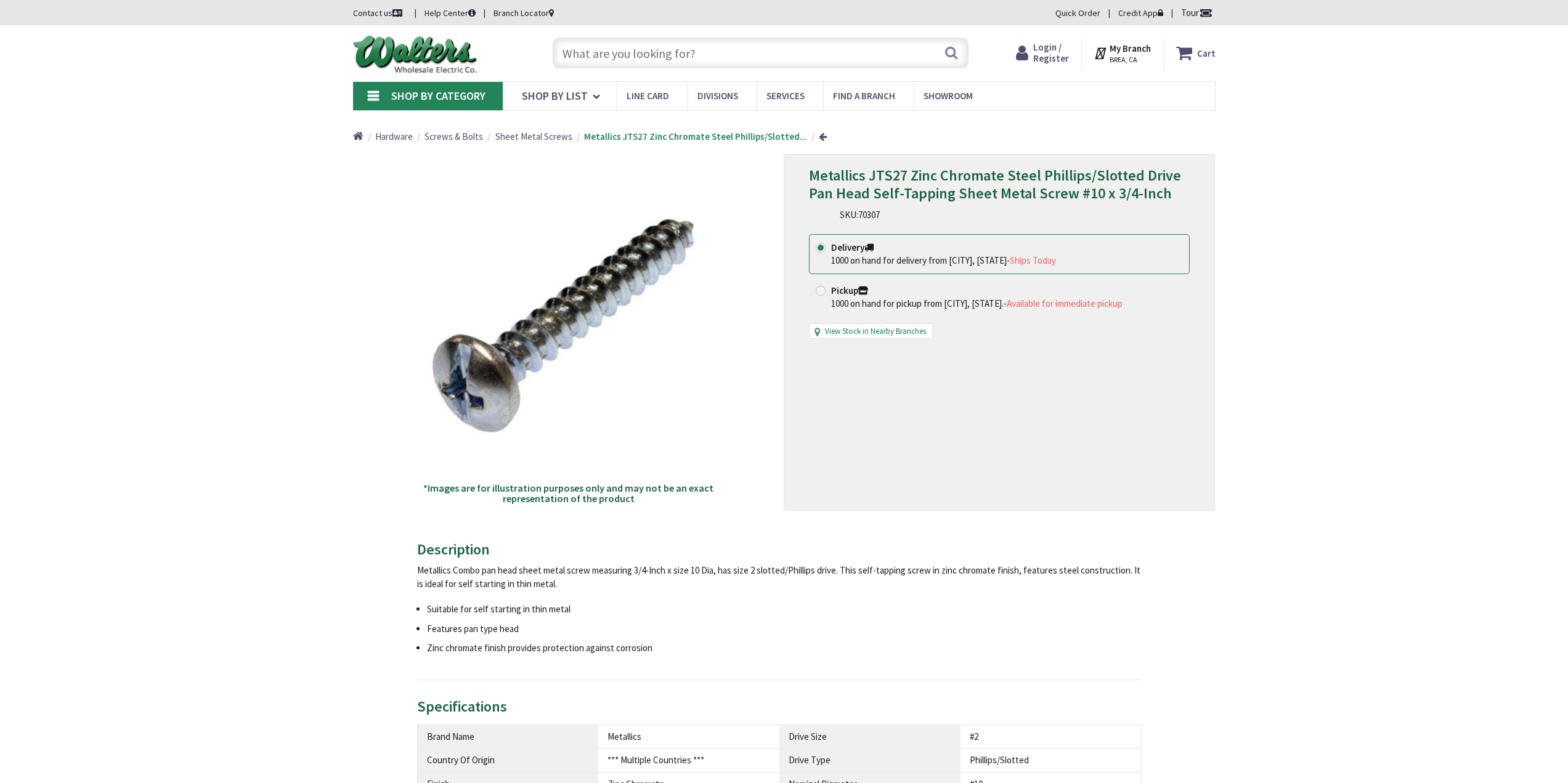 scroll, scrollTop: 0, scrollLeft: 0, axis: both 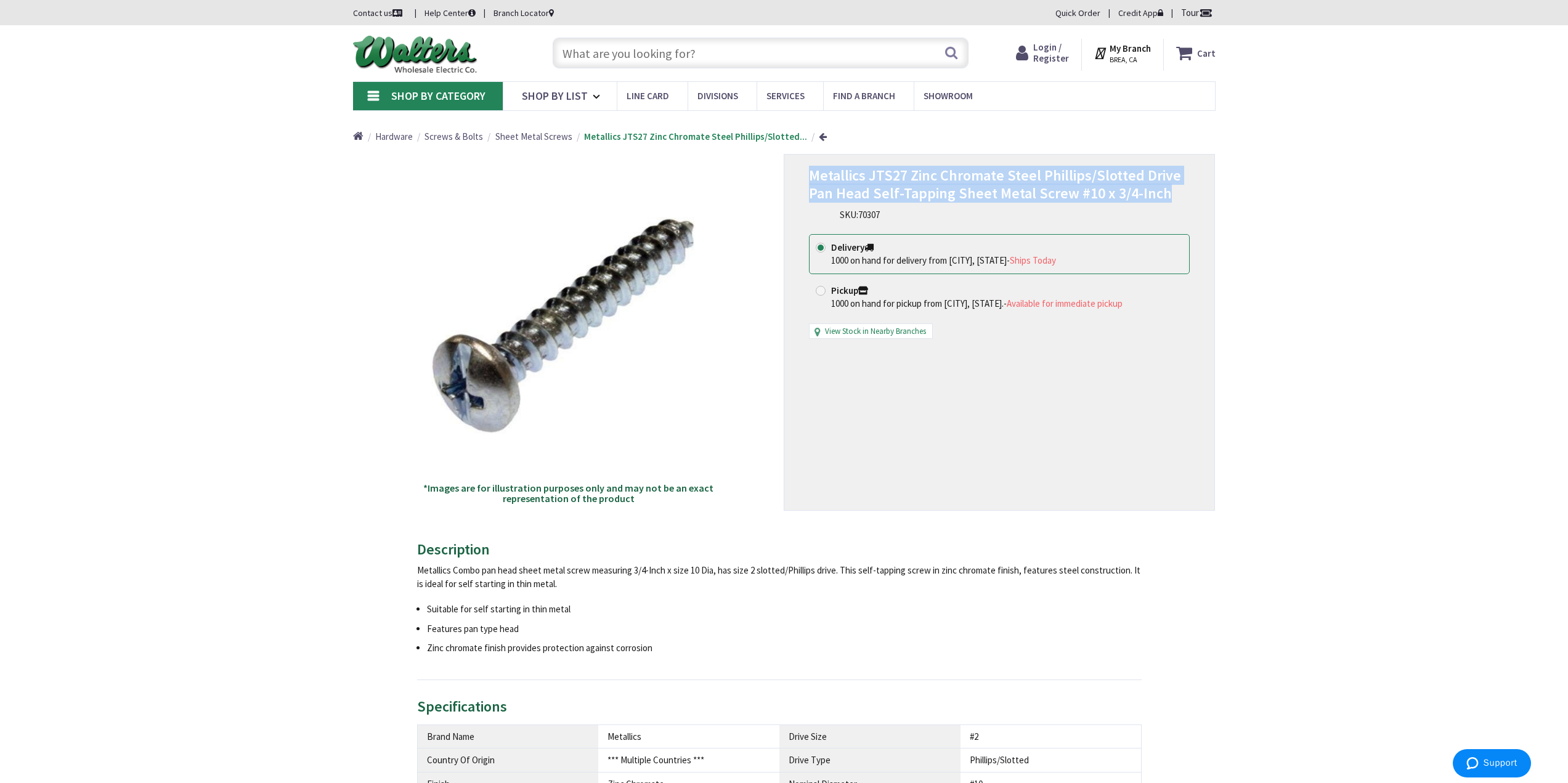 drag, startPoint x: 1187, startPoint y: 193, endPoint x: 813, endPoint y: 183, distance: 374.1337 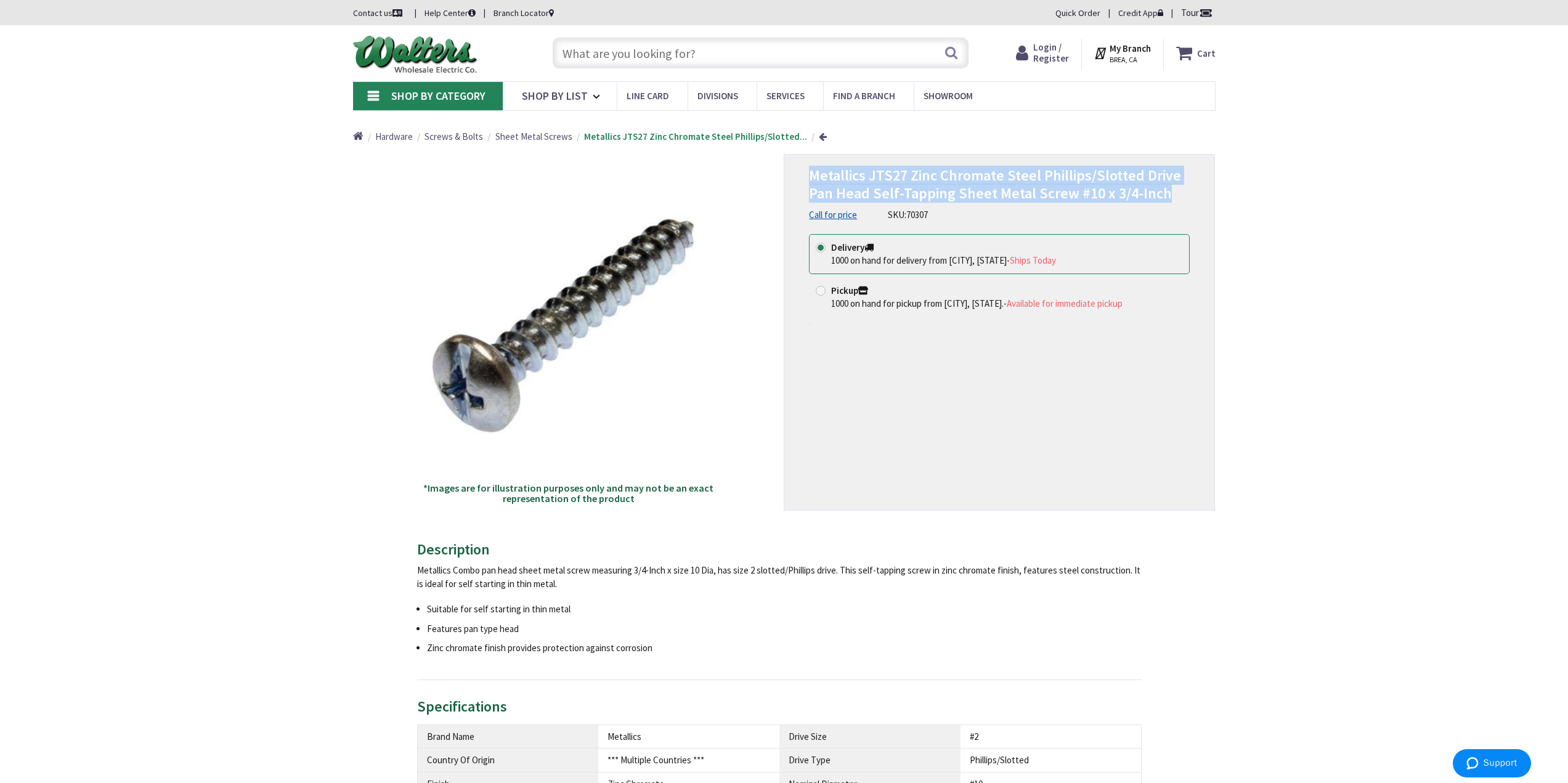 copy on "Metallics JTS27 Zinc Chromate Steel Phillips/Slotted Drive Pan Head Self-Tapping Sheet Metal Screw #10 x 3/4-Inch" 